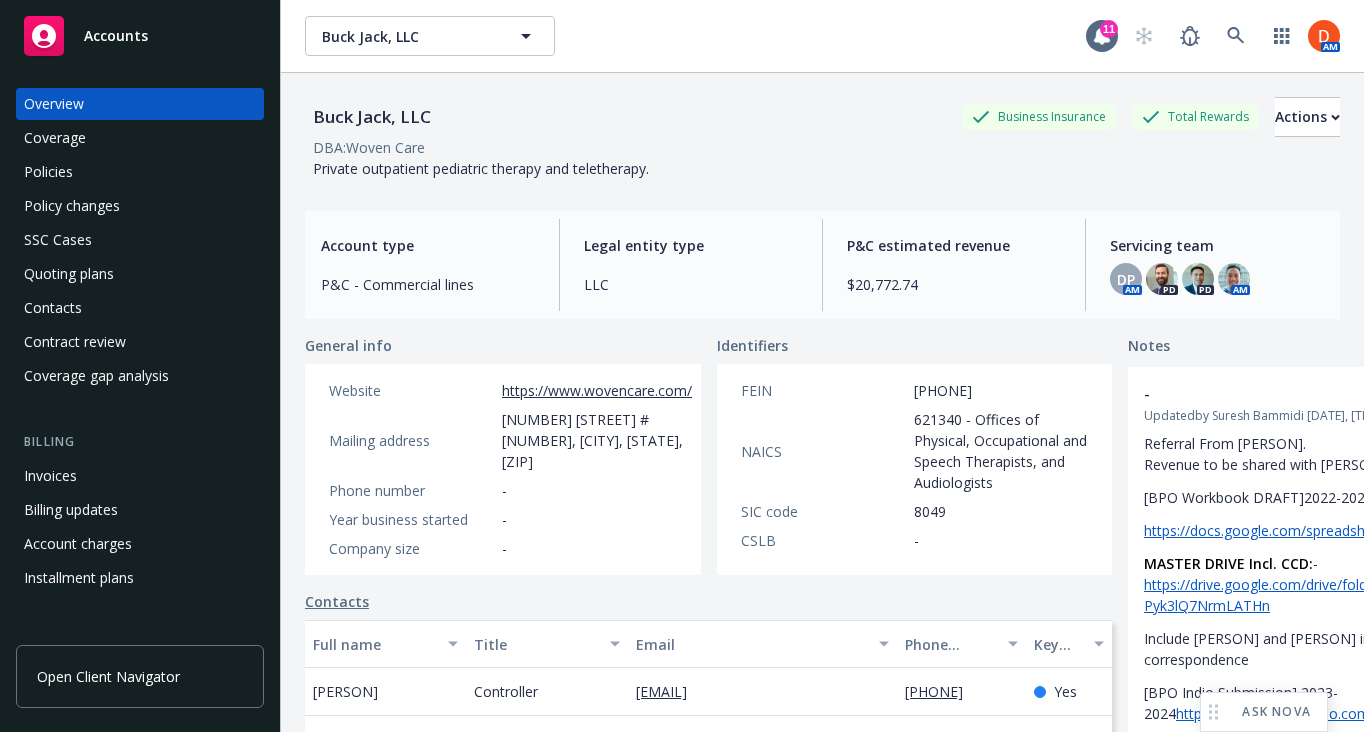scroll, scrollTop: 0, scrollLeft: 0, axis: both 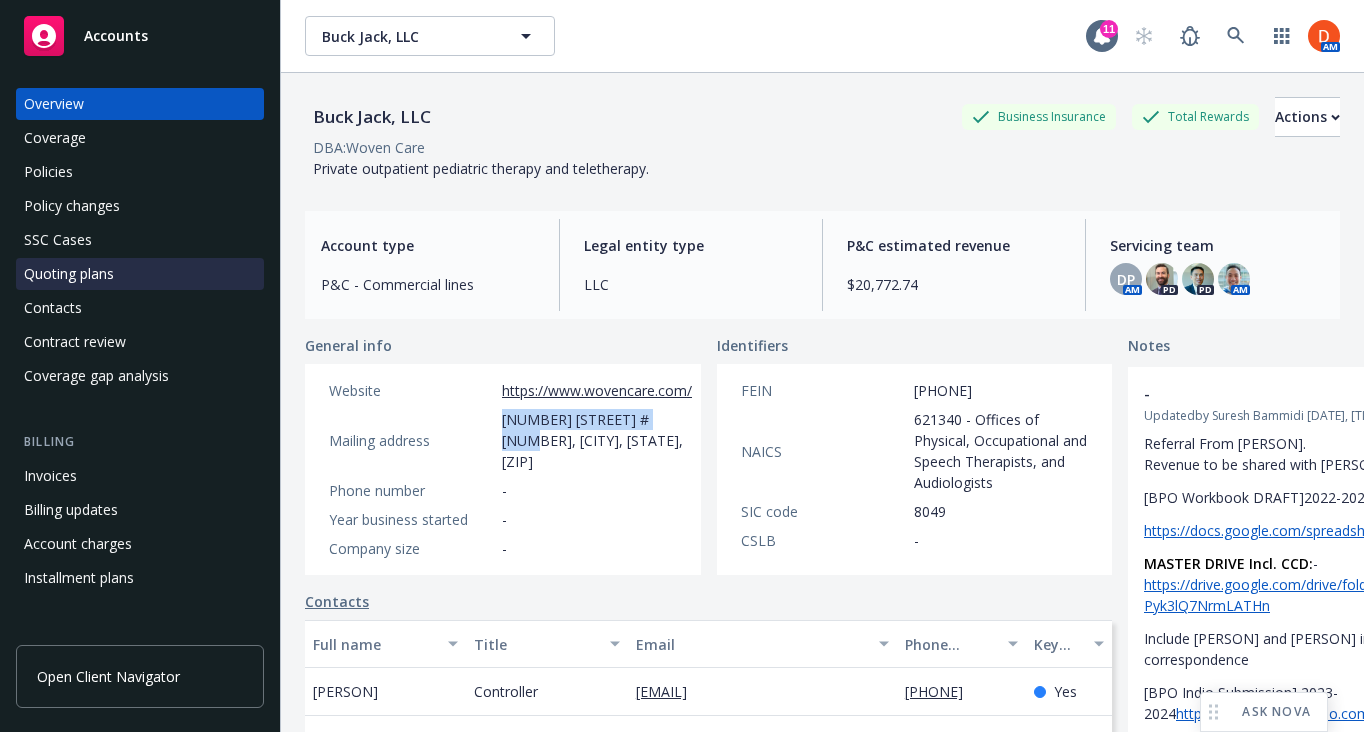 click on "Quoting plans" at bounding box center [140, 274] 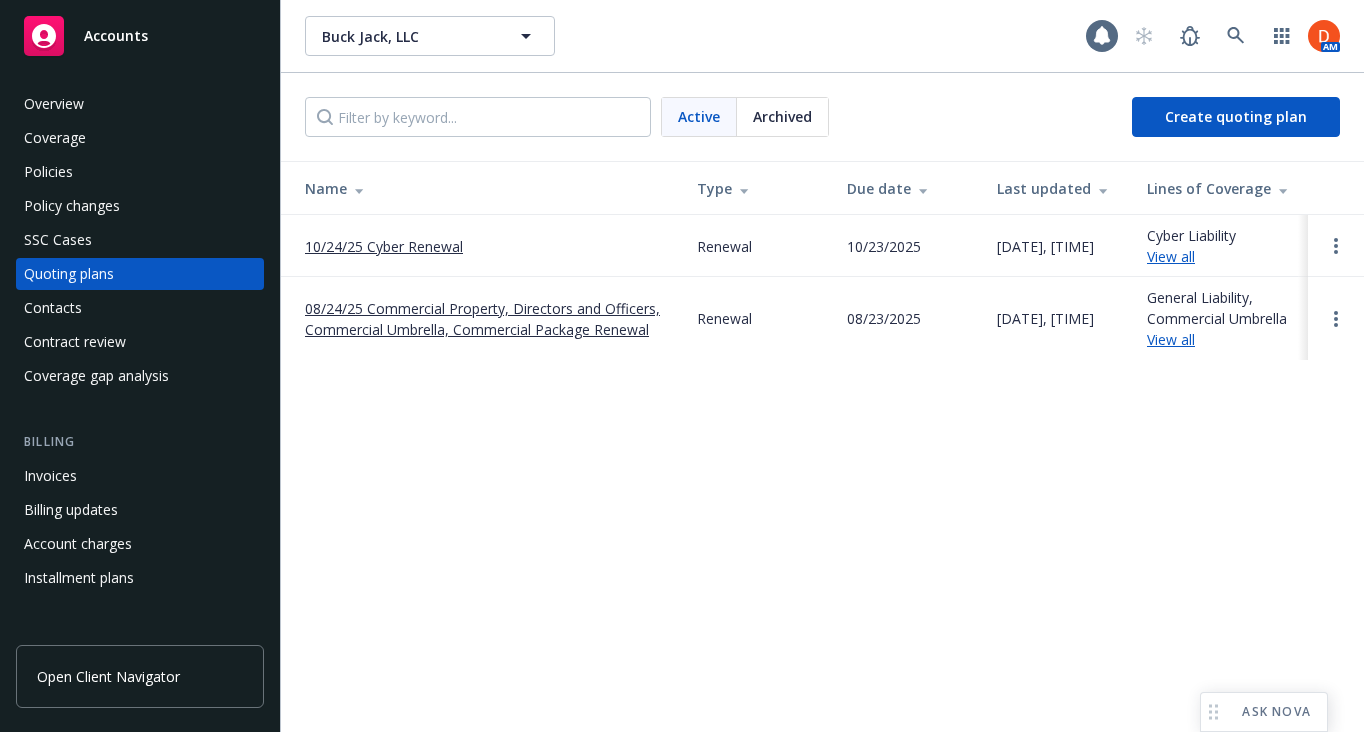 click on "08/24/25 Commercial Property, Directors and Officers, Commercial Umbrella, Commercial Package Renewal" at bounding box center (485, 319) 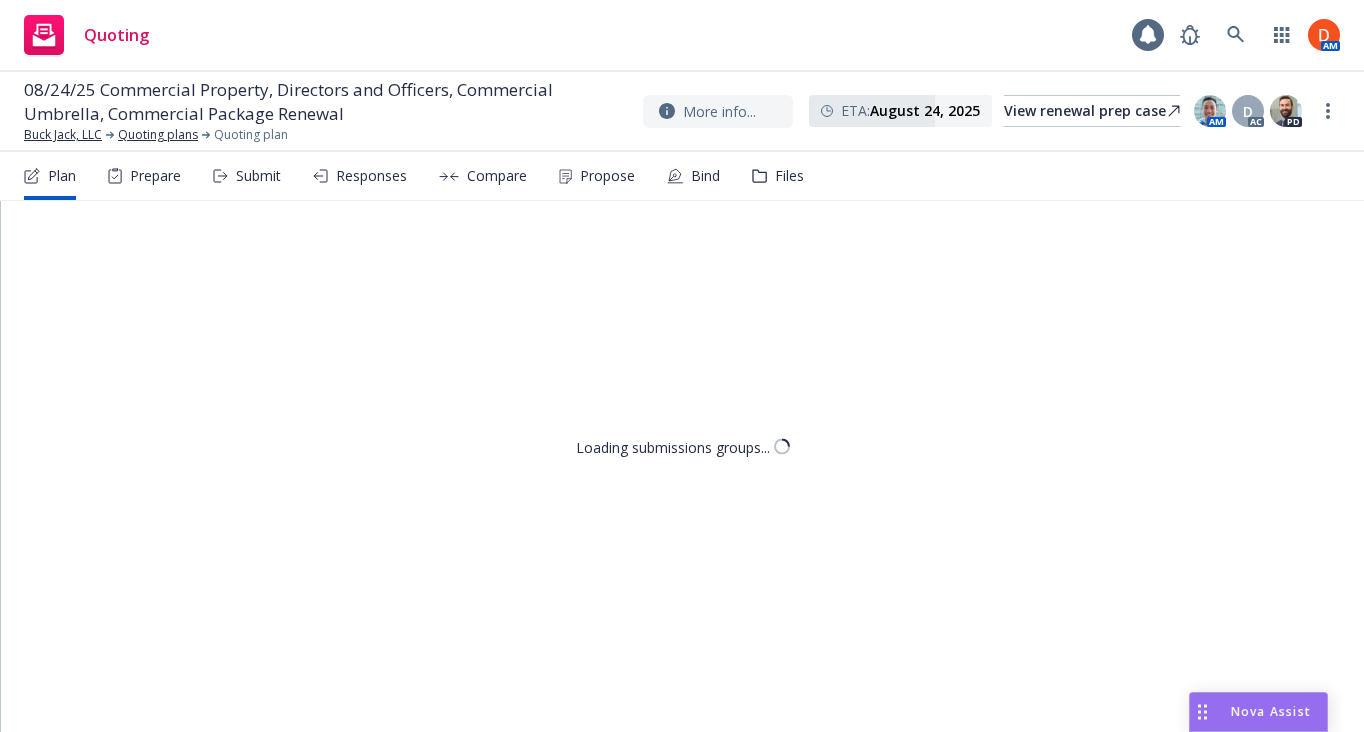 scroll, scrollTop: 0, scrollLeft: 0, axis: both 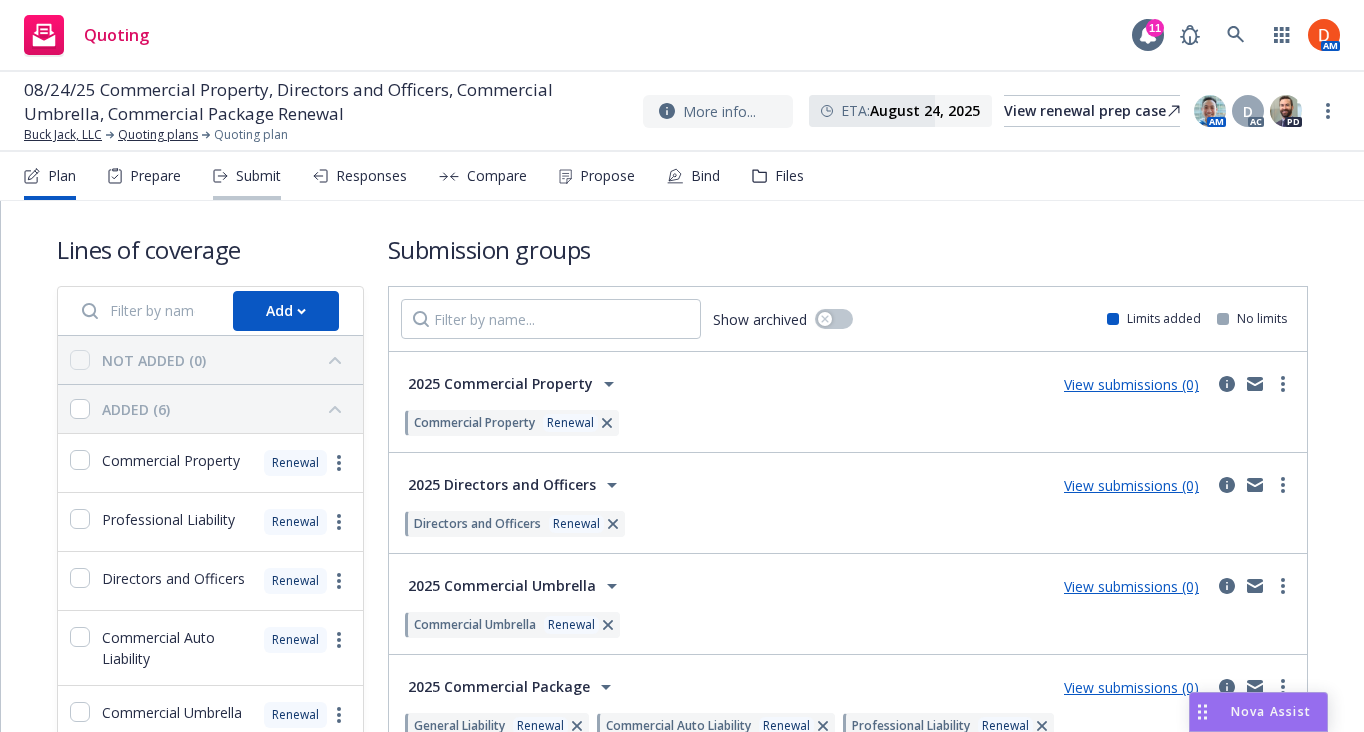 click on "Submit" at bounding box center [247, 176] 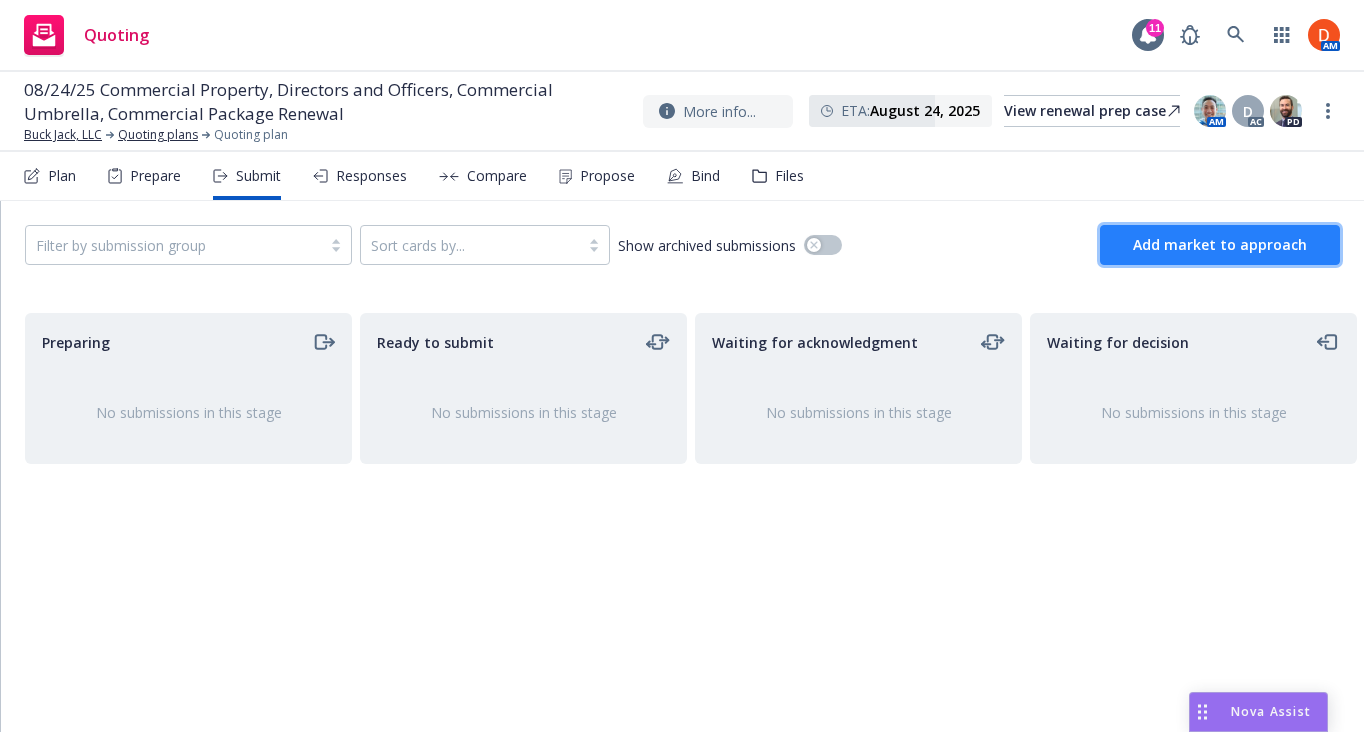 click on "Add market to approach" at bounding box center (1220, 244) 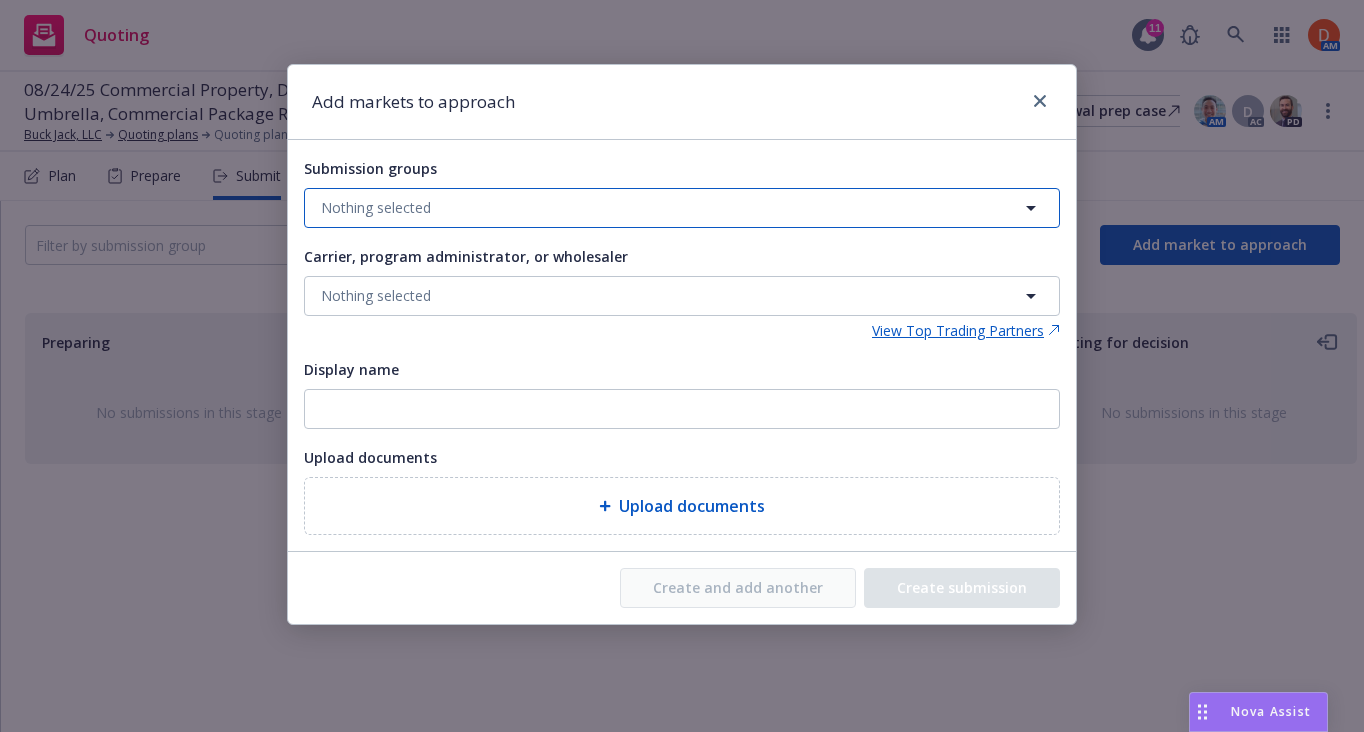 click on "Nothing selected" at bounding box center [682, 208] 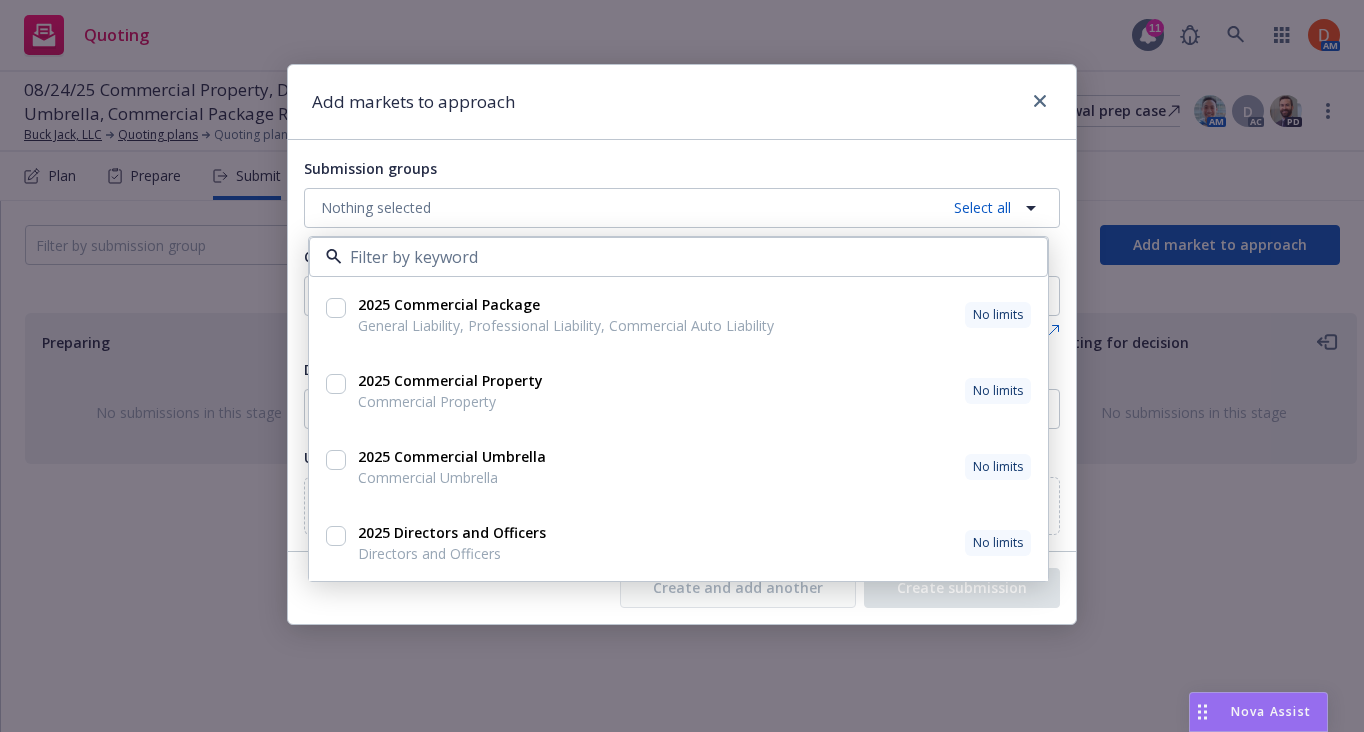 click at bounding box center (336, 308) 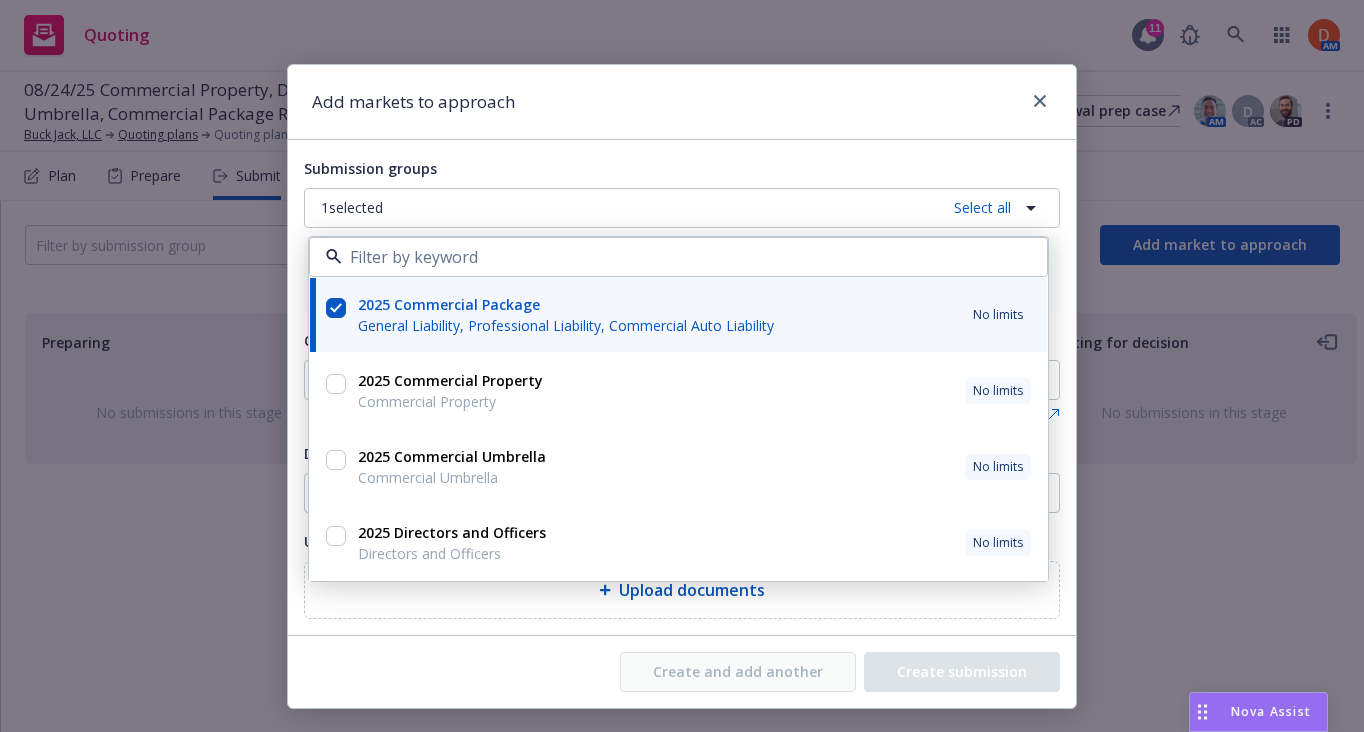 click on "Create and add another Create submission" at bounding box center [682, 672] 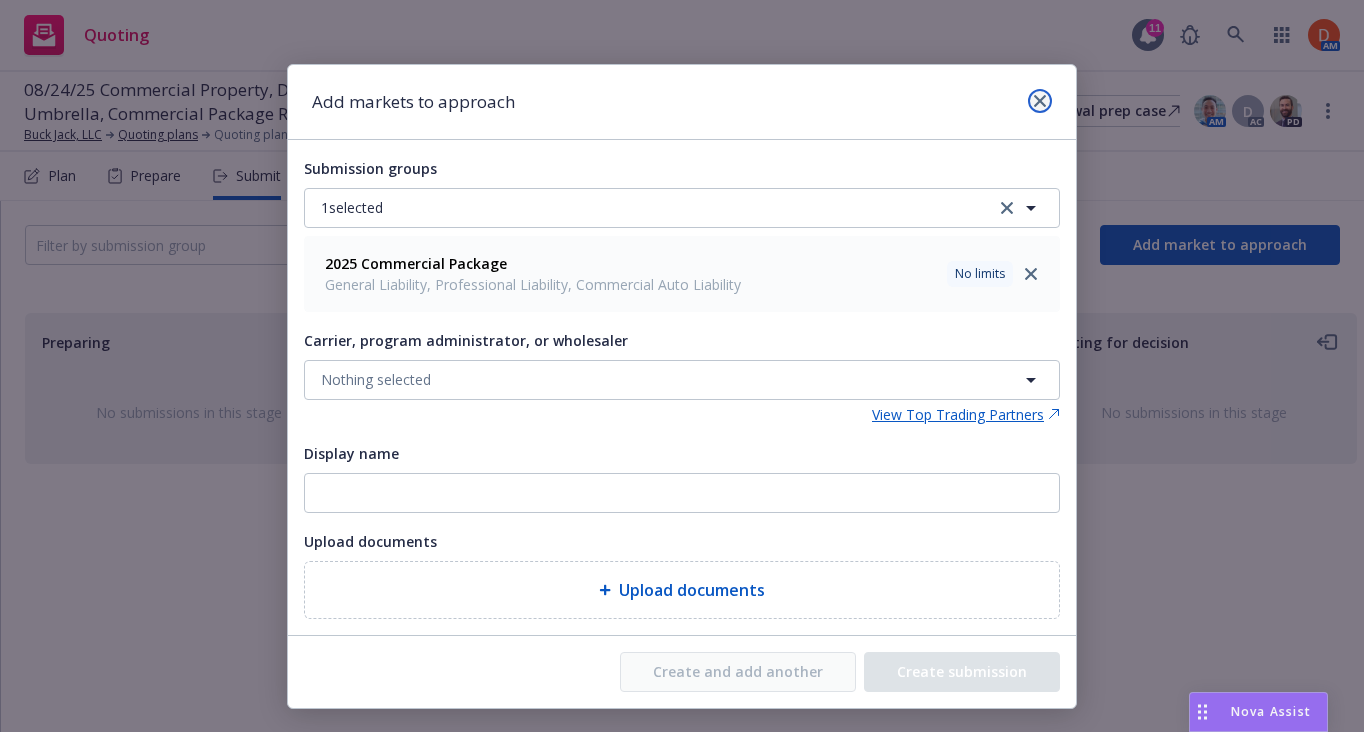 click at bounding box center (1040, 101) 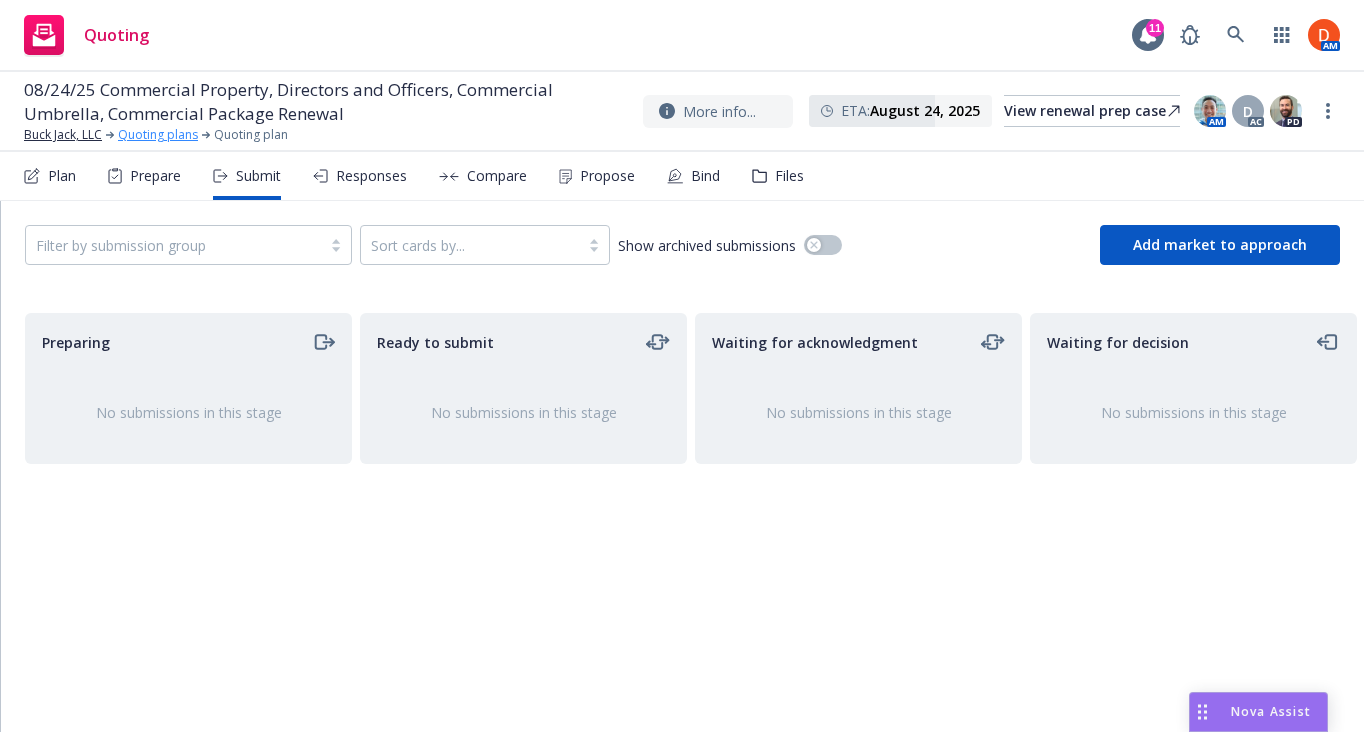 click on "Quoting plans" at bounding box center [158, 135] 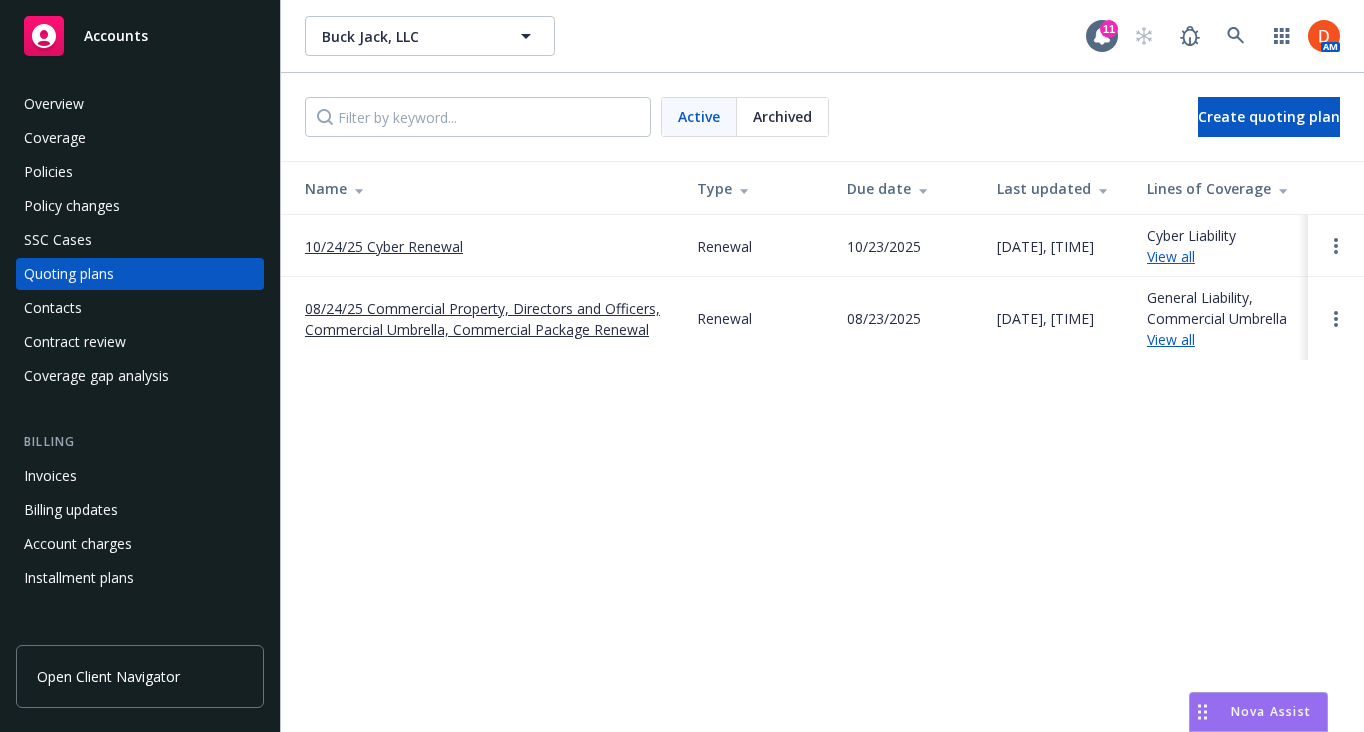 scroll, scrollTop: 0, scrollLeft: 0, axis: both 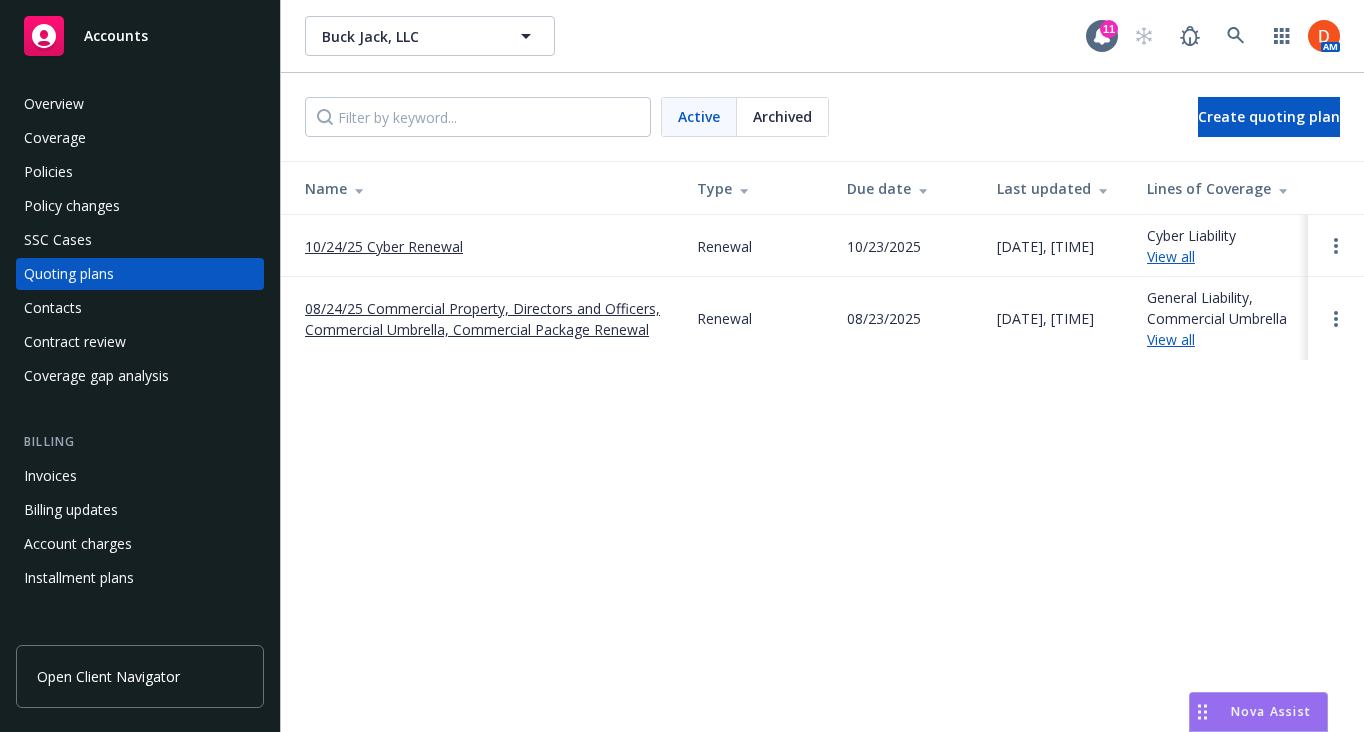 click on "08/24/25 Commercial Property, Directors and Officers, Commercial Umbrella, Commercial Package Renewal" at bounding box center [485, 319] 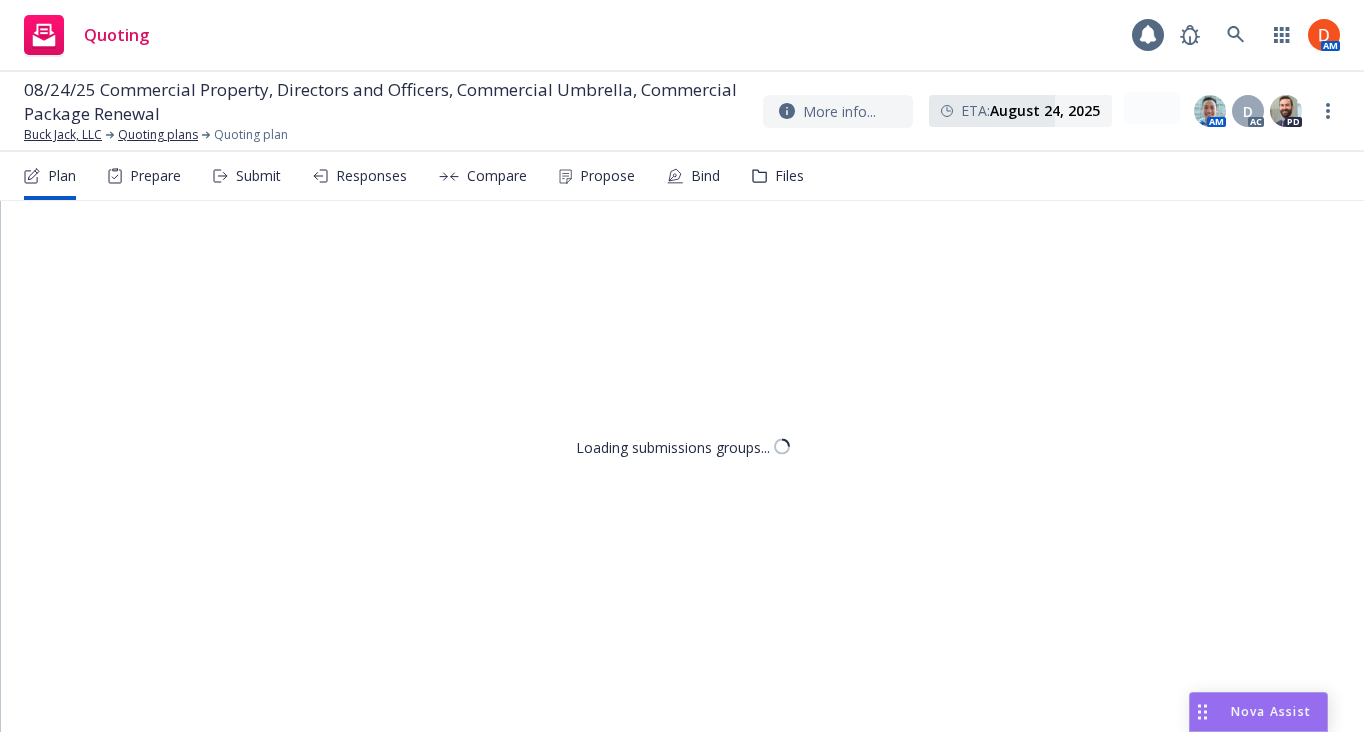 scroll, scrollTop: 0, scrollLeft: 0, axis: both 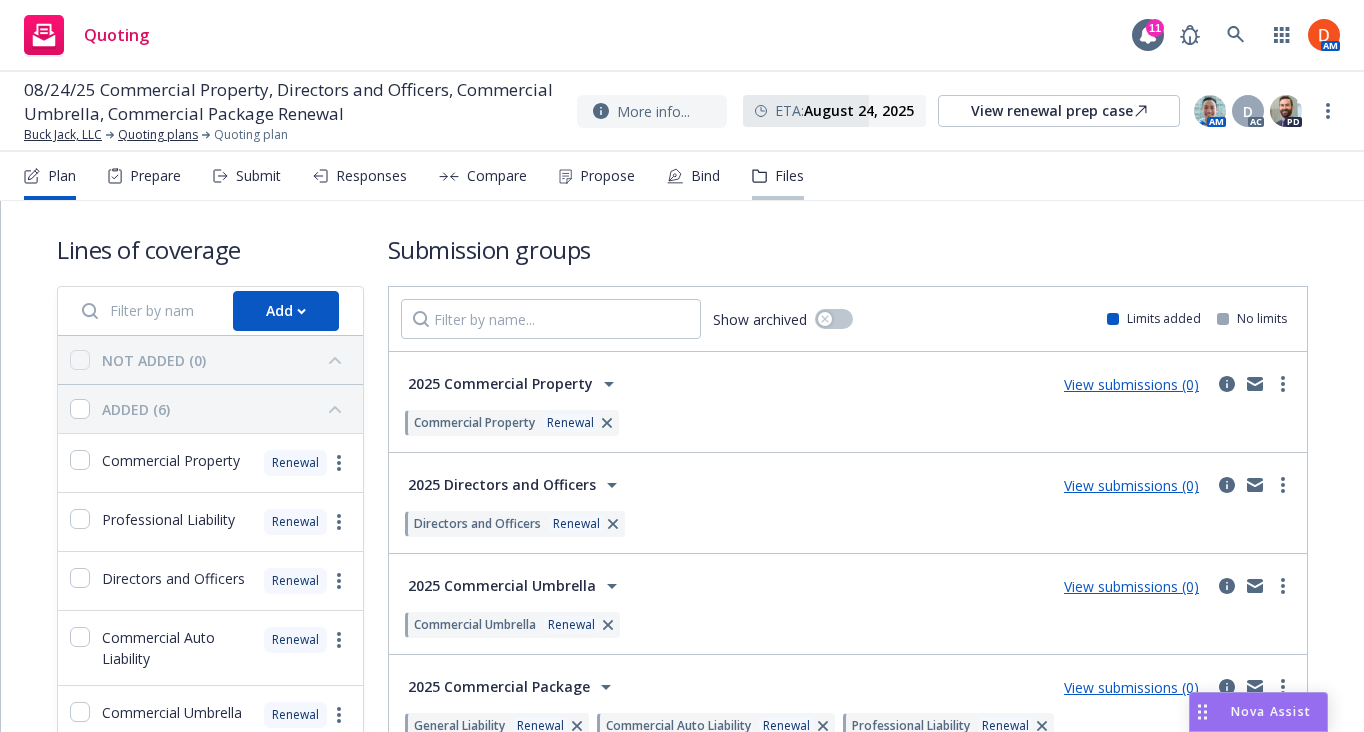 click on "Files" at bounding box center [789, 176] 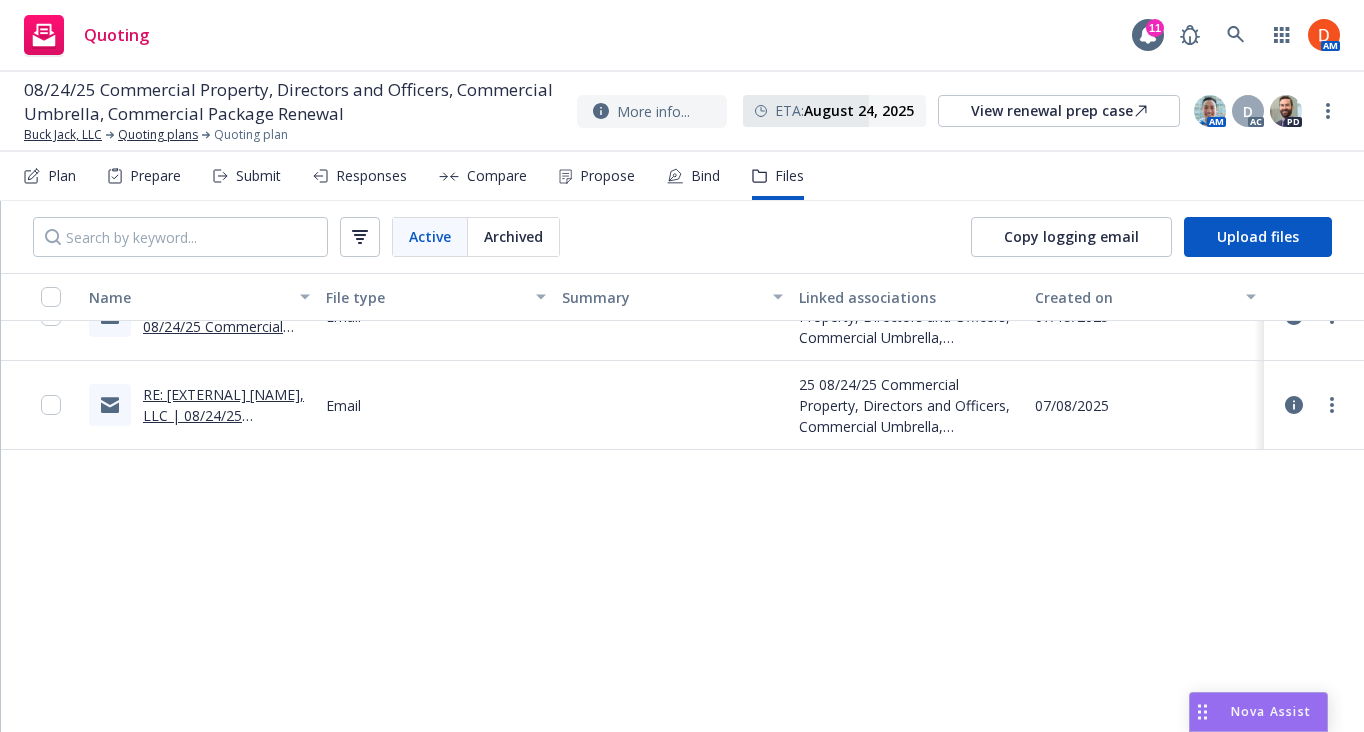 scroll, scrollTop: 0, scrollLeft: 0, axis: both 